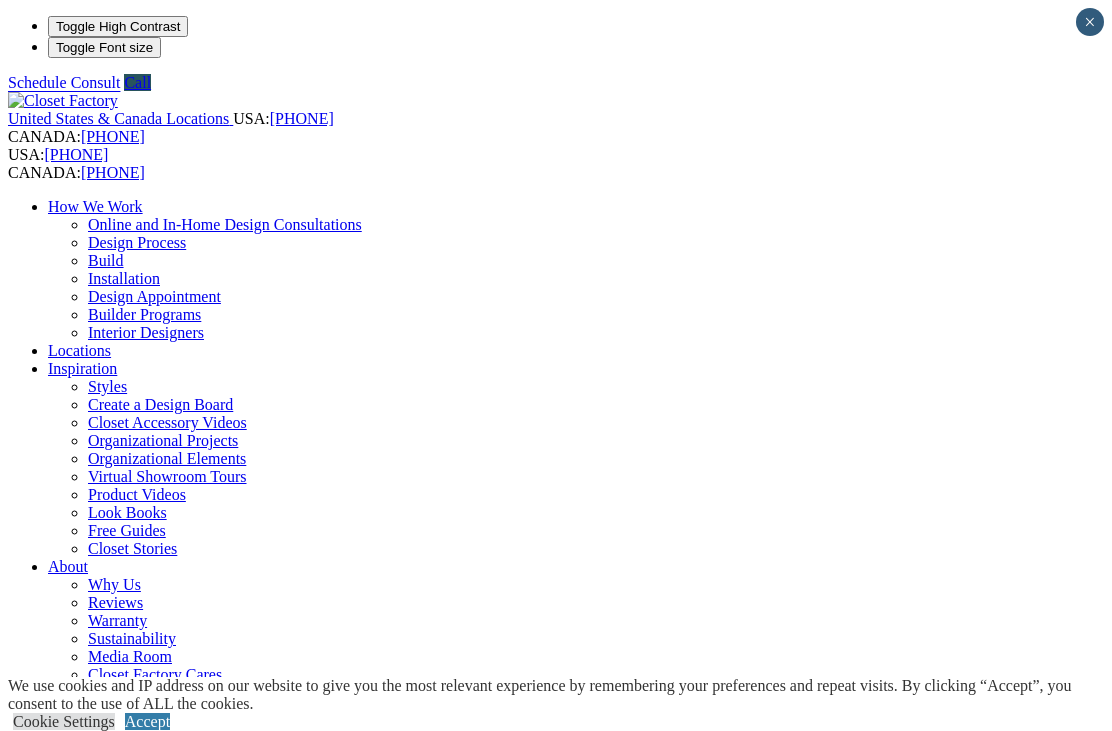 scroll, scrollTop: 142, scrollLeft: 0, axis: vertical 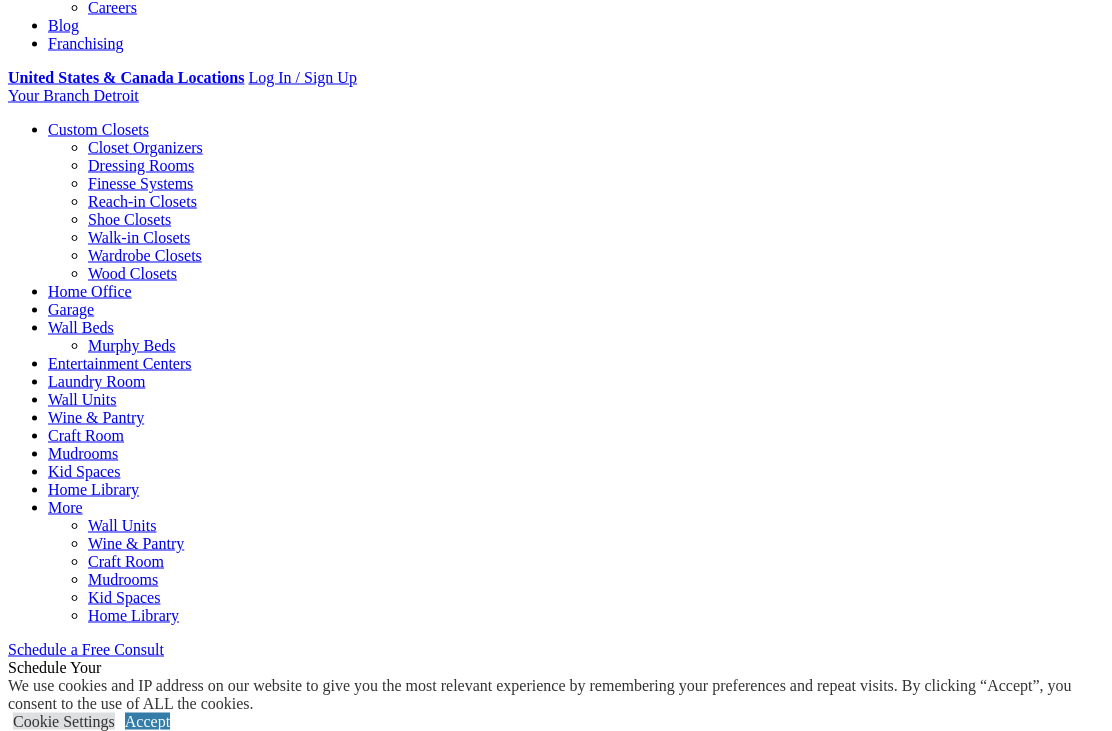 click on "Ideas to bring your closet to the next level." at bounding box center [556, 1788] 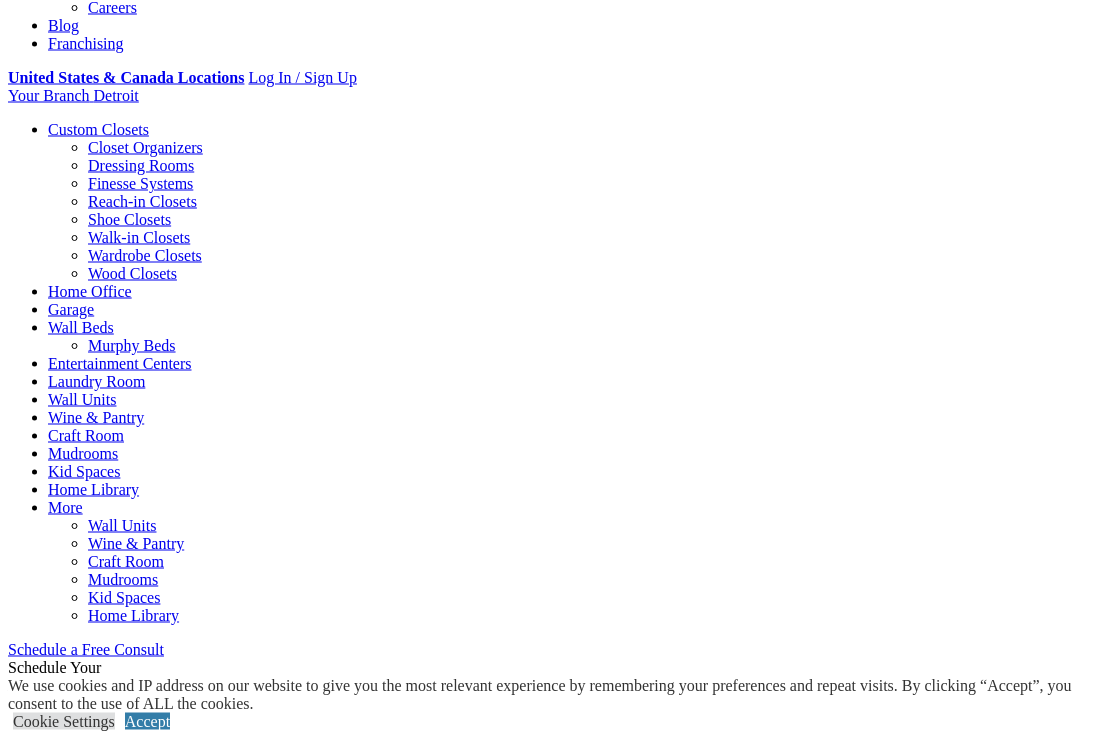 scroll, scrollTop: 704, scrollLeft: 0, axis: vertical 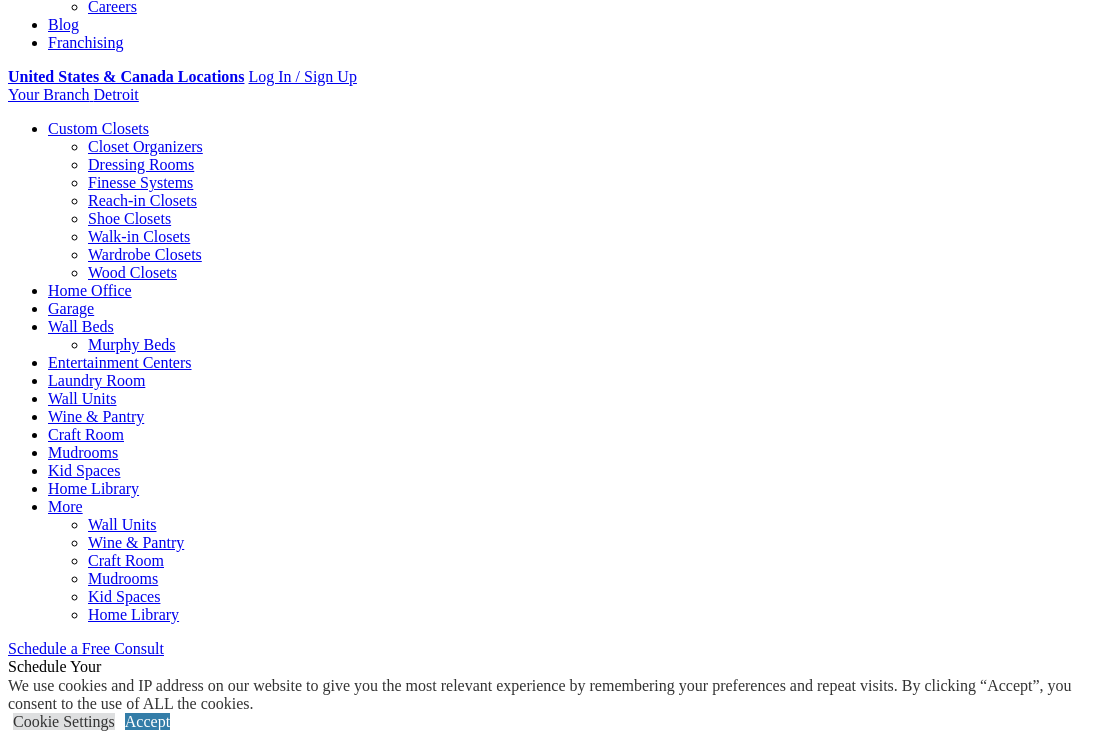 click at bounding box center (39, 1702) 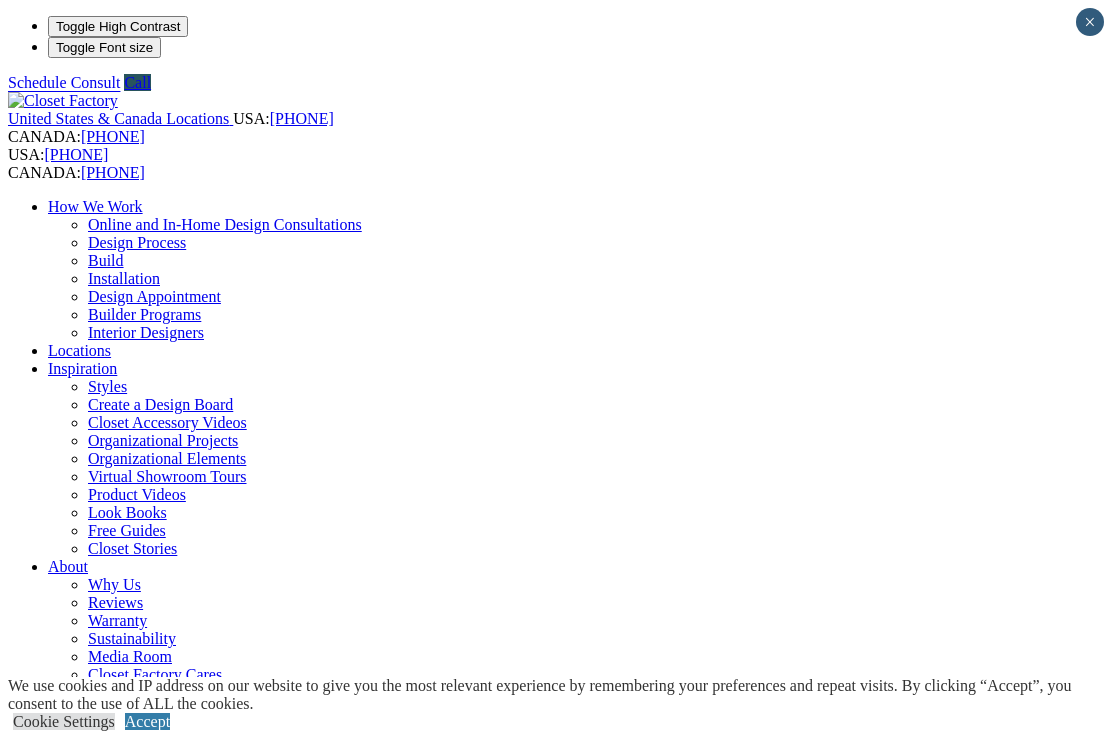 scroll, scrollTop: 0, scrollLeft: 0, axis: both 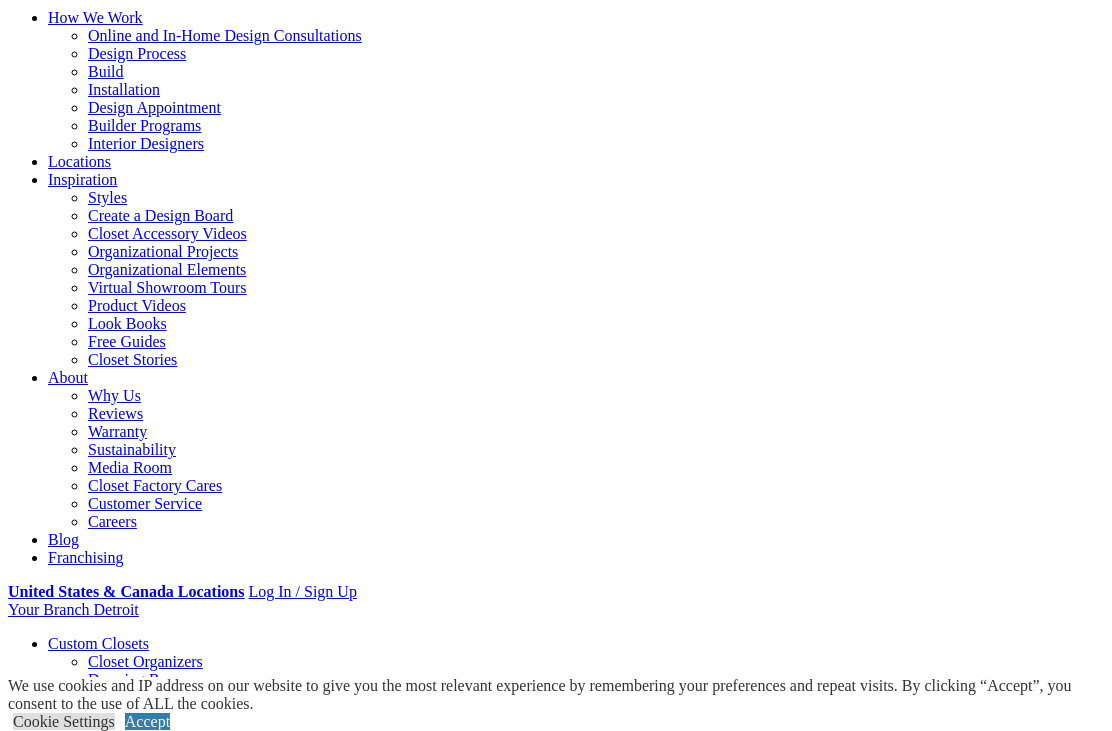 click on "Schedule a Free Consult" at bounding box center [86, 1163] 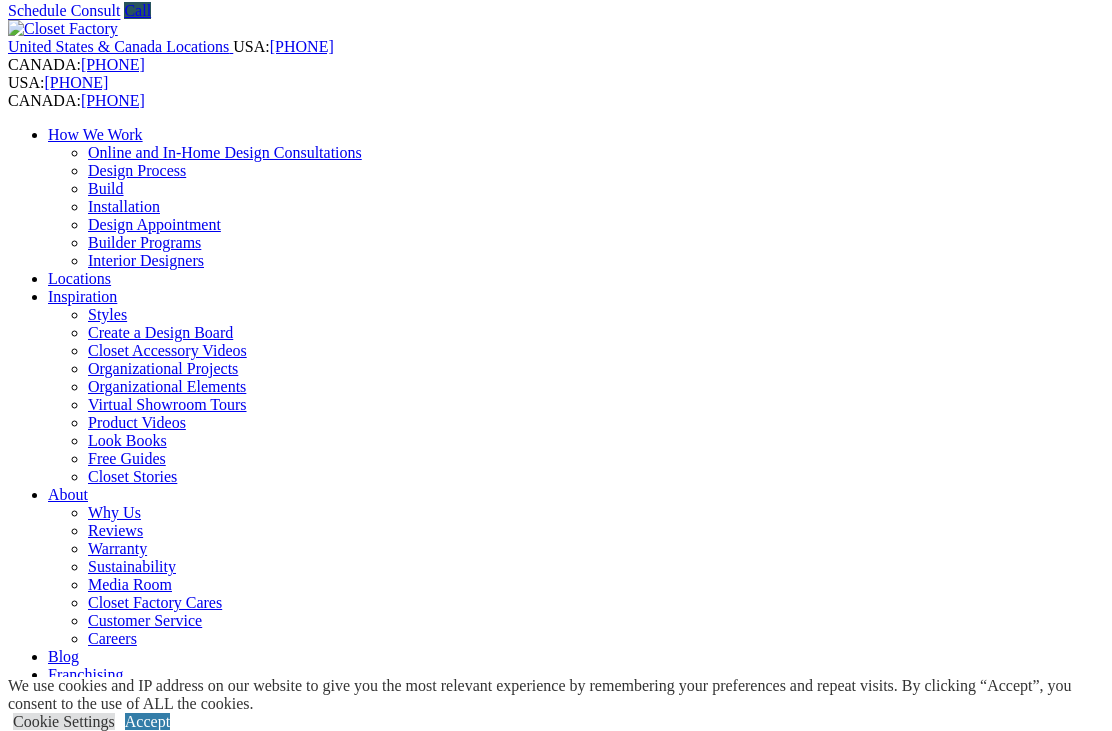scroll, scrollTop: 71, scrollLeft: 0, axis: vertical 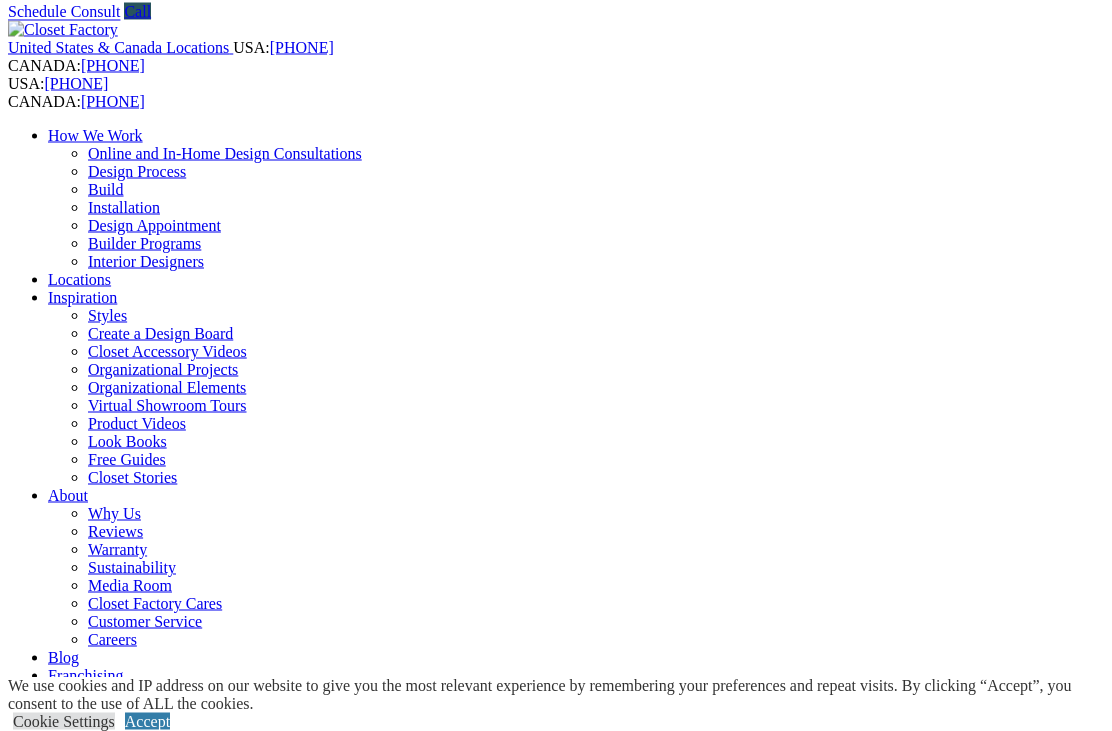 click on "Walk-in Closets" at bounding box center (139, 869) 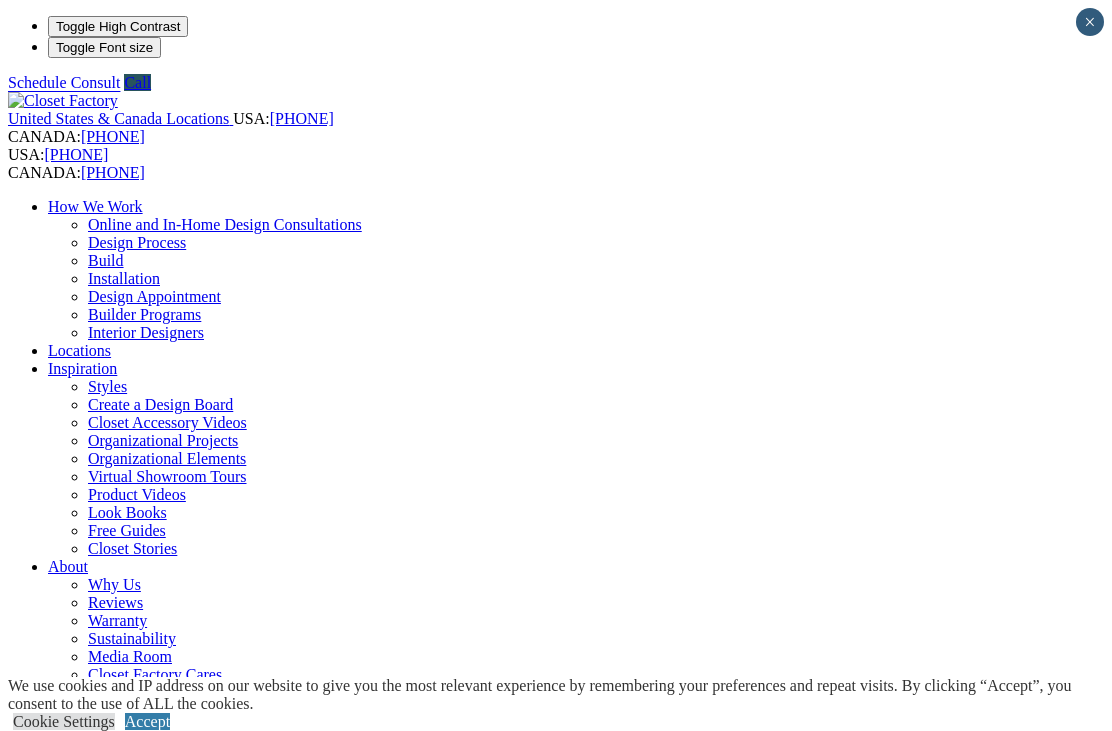 scroll, scrollTop: 0, scrollLeft: 0, axis: both 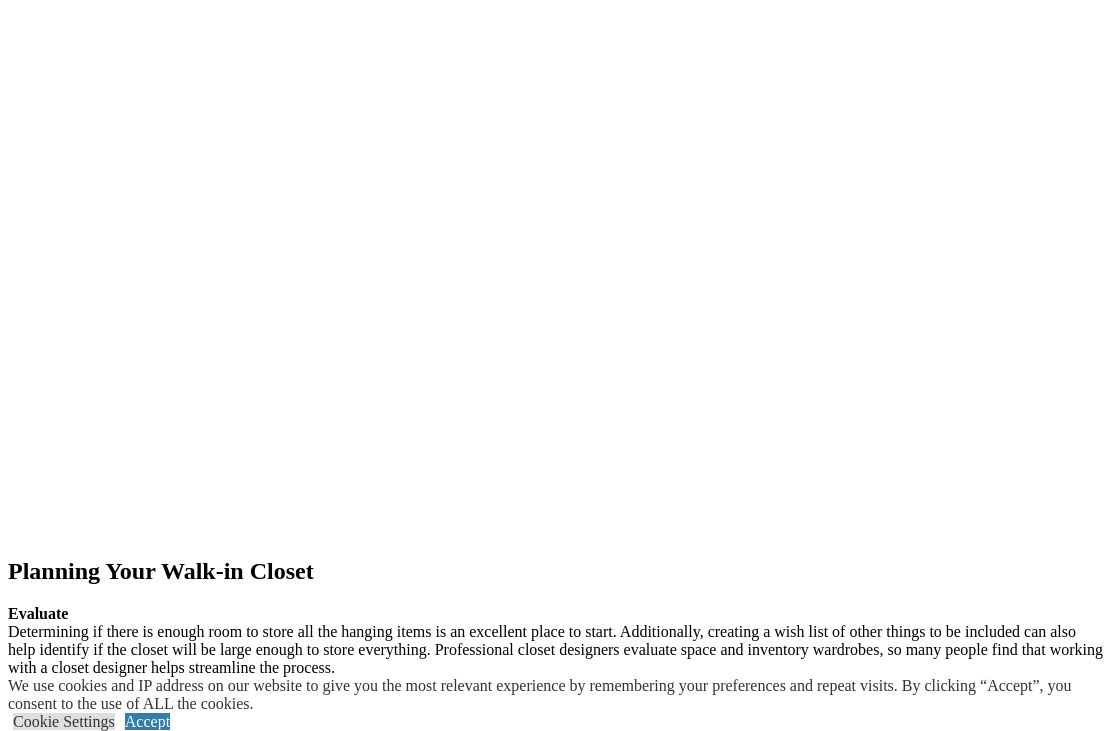 click at bounding box center (-828, 1861) 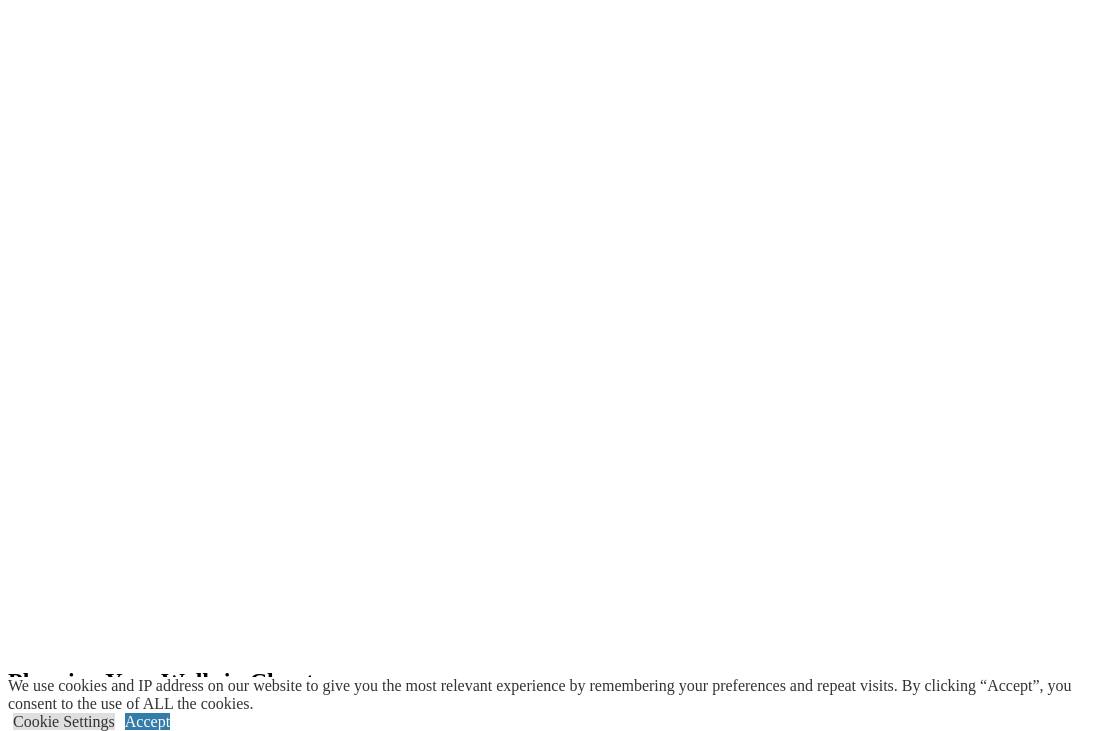 scroll, scrollTop: 2538, scrollLeft: 0, axis: vertical 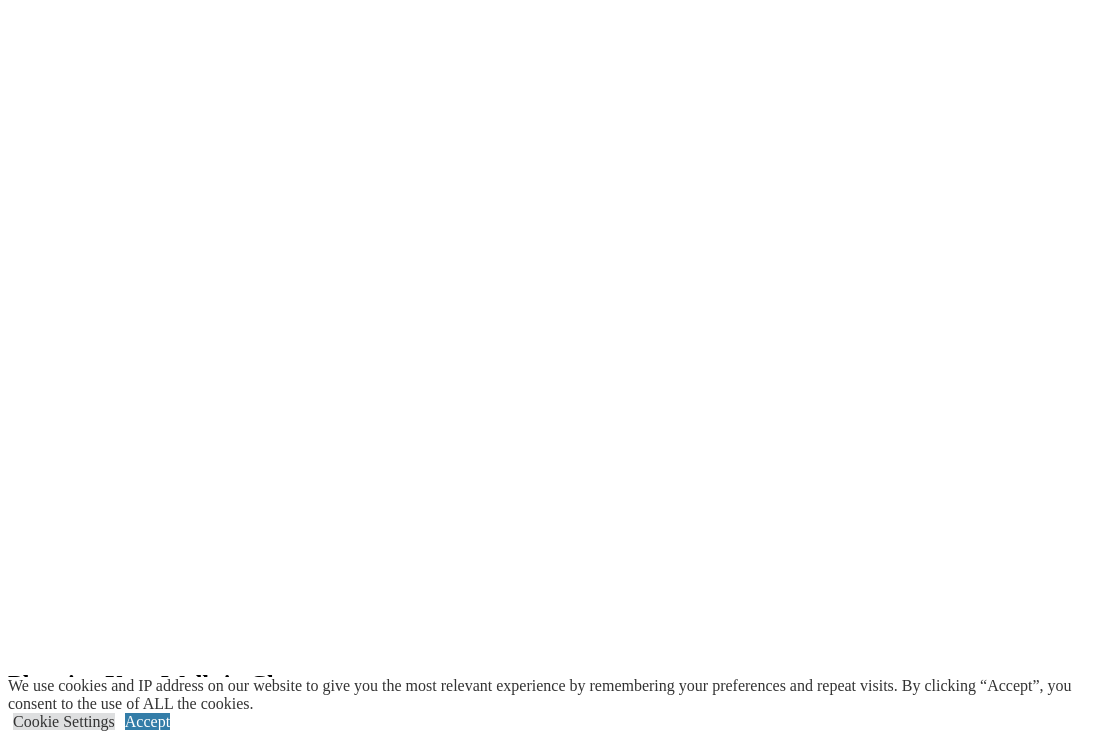 click on "next" at bounding box center (556, 2018) 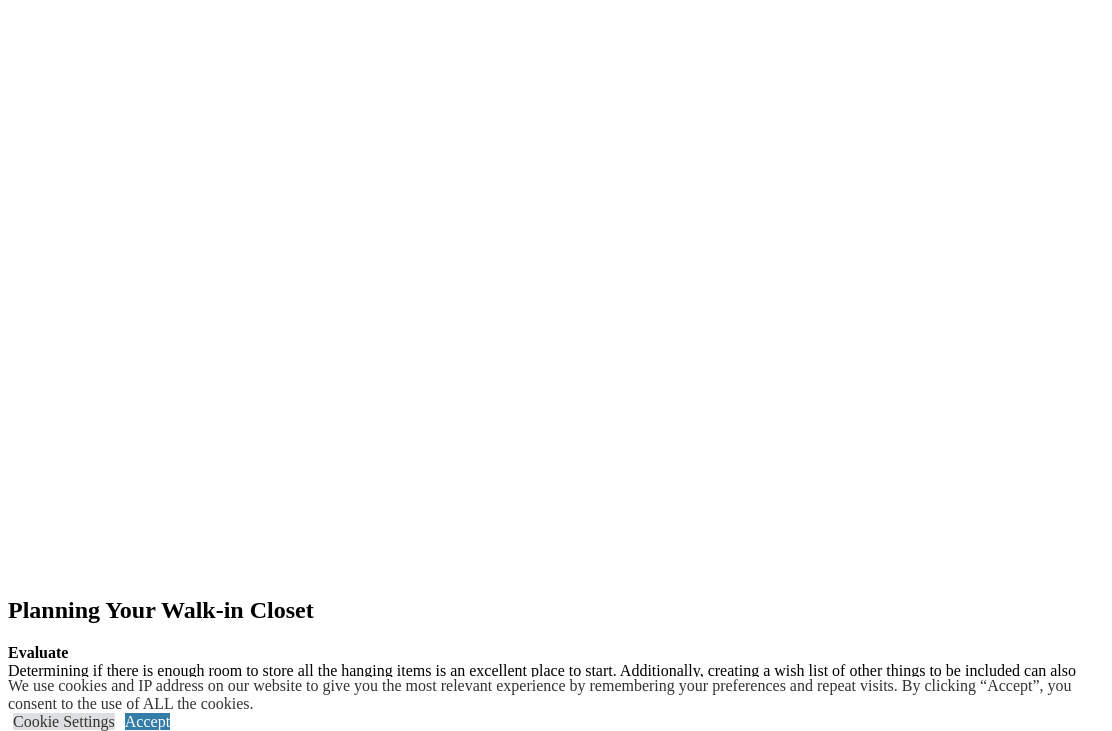 scroll, scrollTop: 2610, scrollLeft: 0, axis: vertical 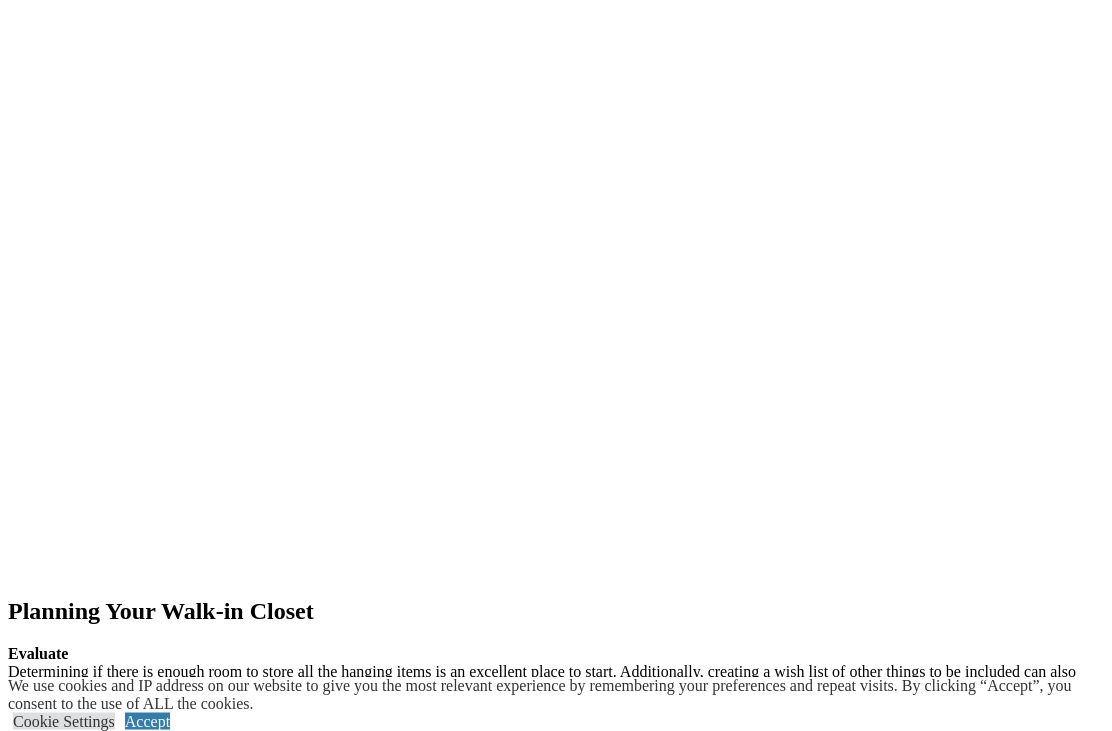 click at bounding box center (122, 1631) 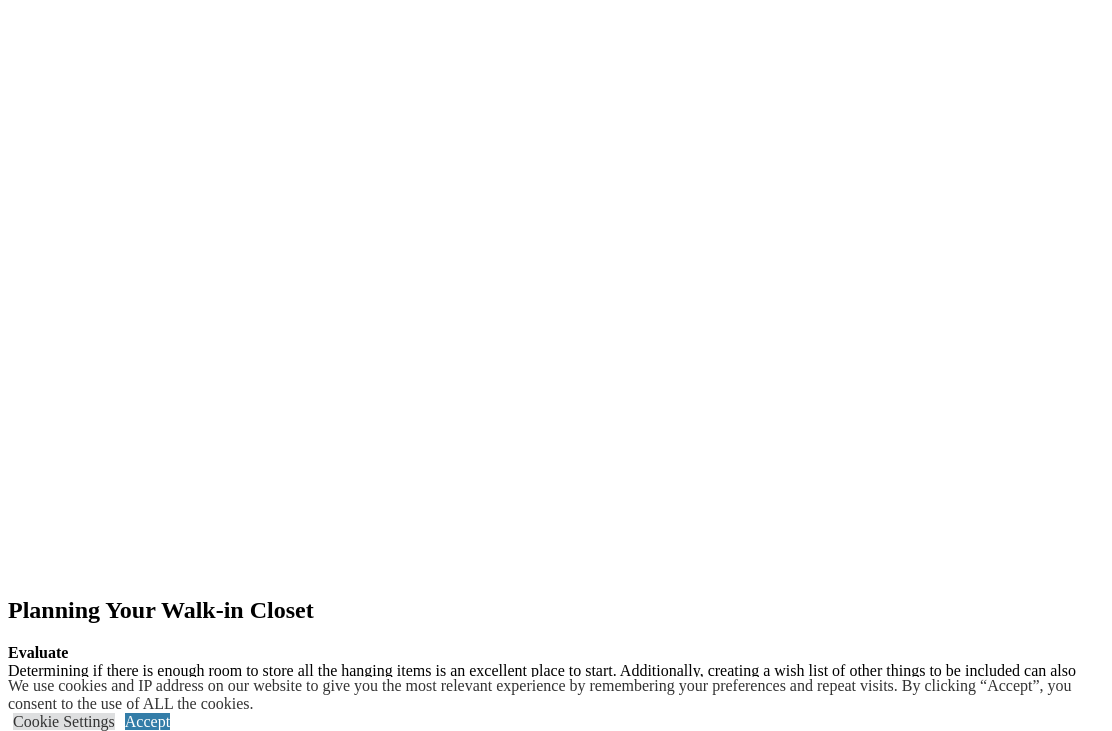 click at bounding box center (8, 10403) 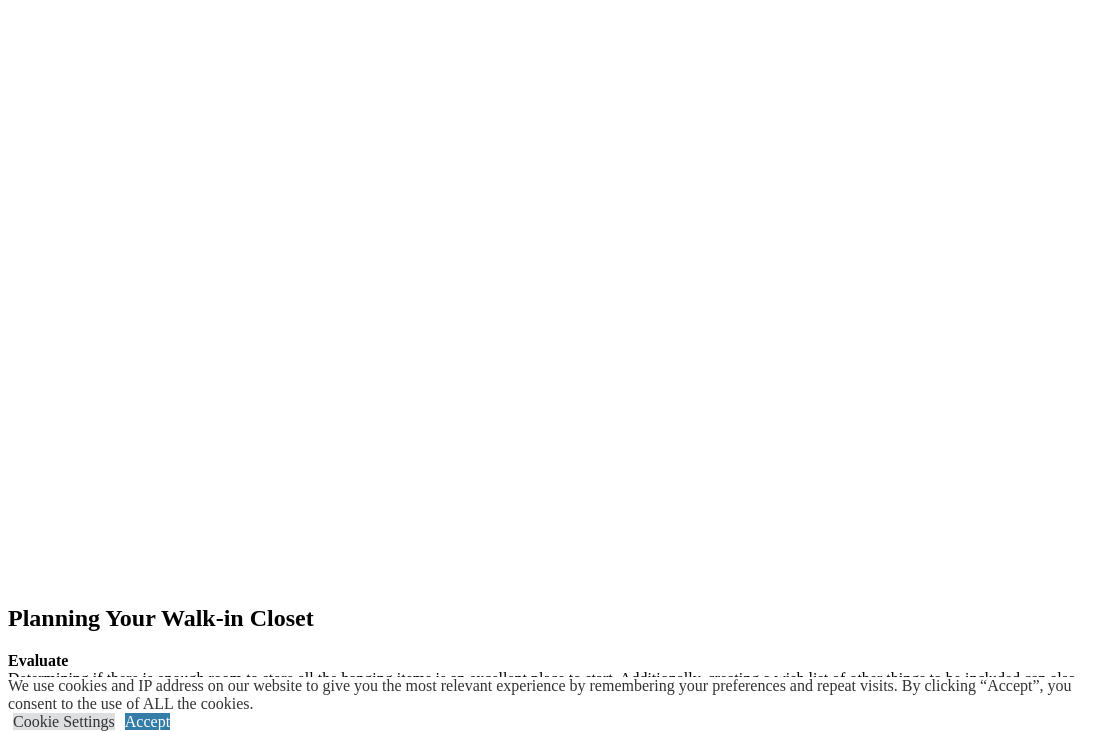 scroll, scrollTop: 2609, scrollLeft: 0, axis: vertical 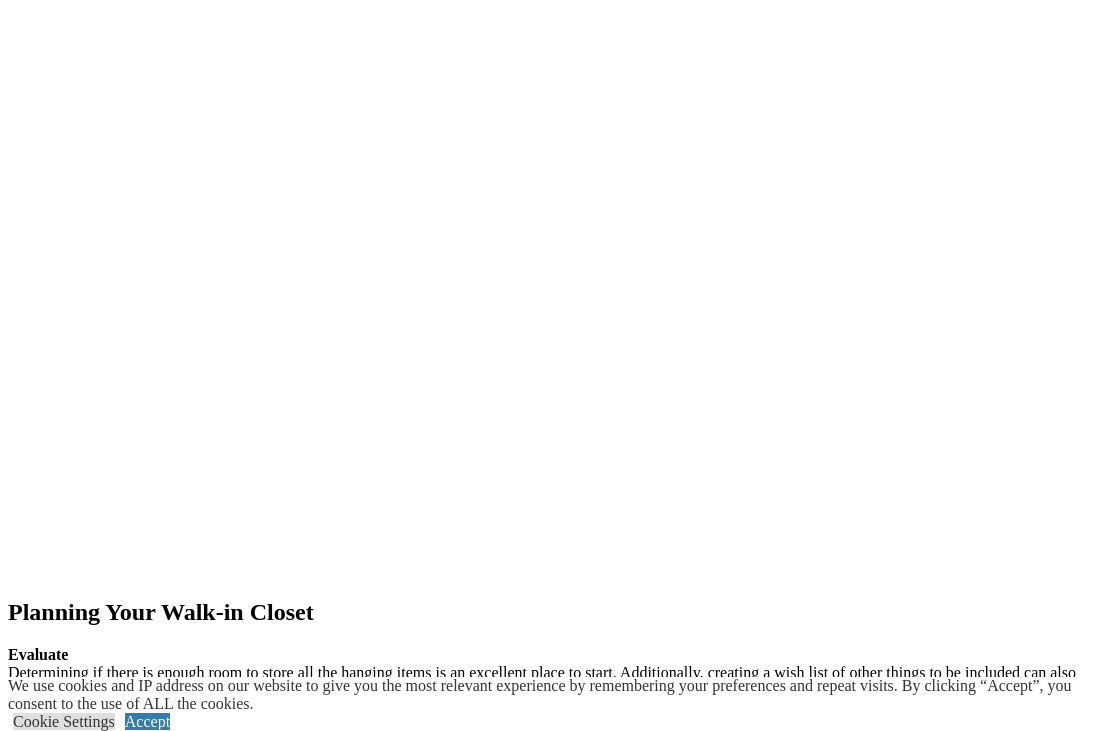 click at bounding box center (122, 1758) 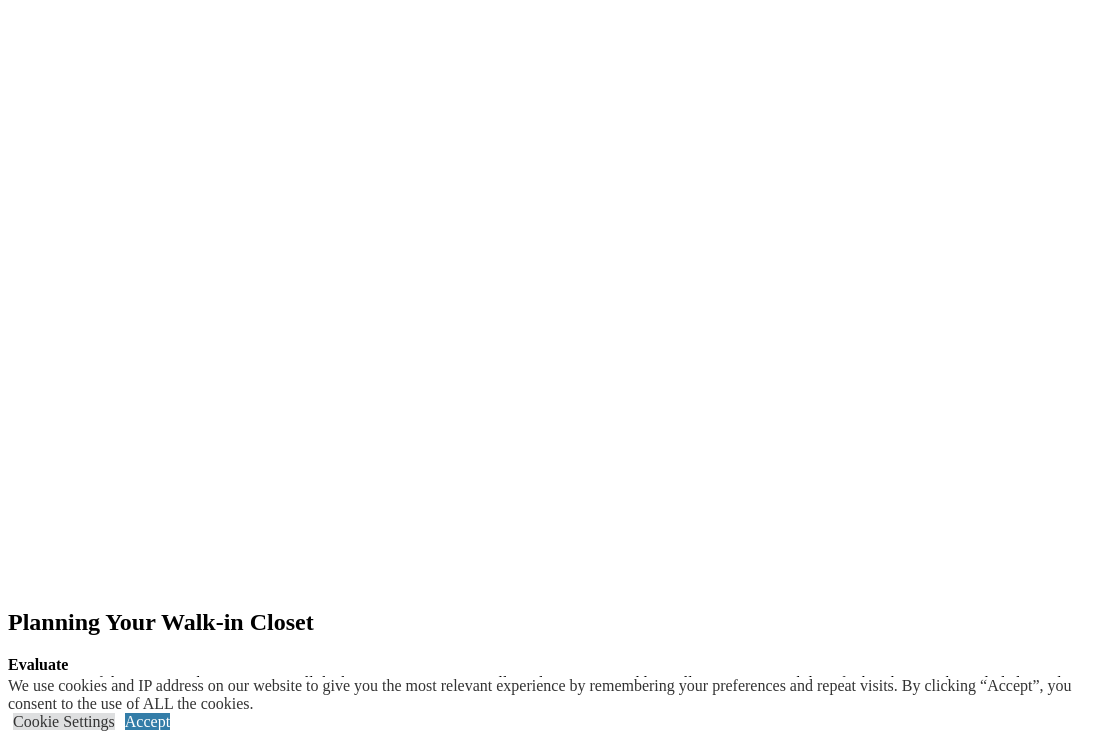 scroll, scrollTop: 2599, scrollLeft: 0, axis: vertical 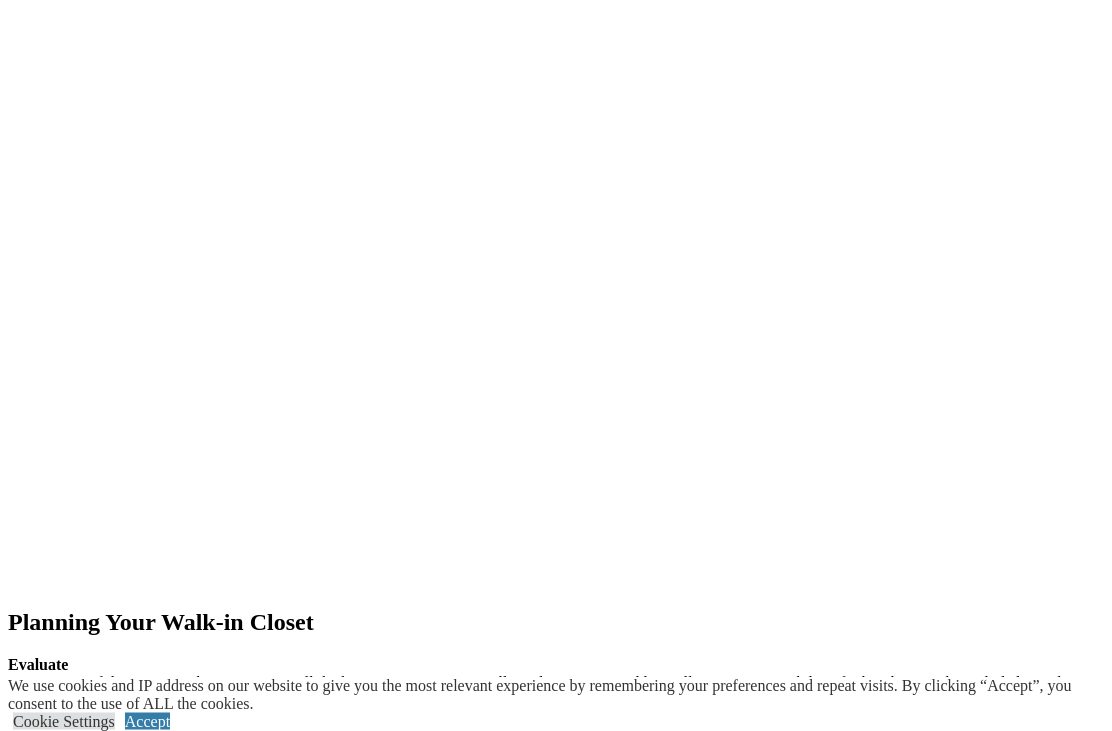 click at bounding box center [-590, 1876] 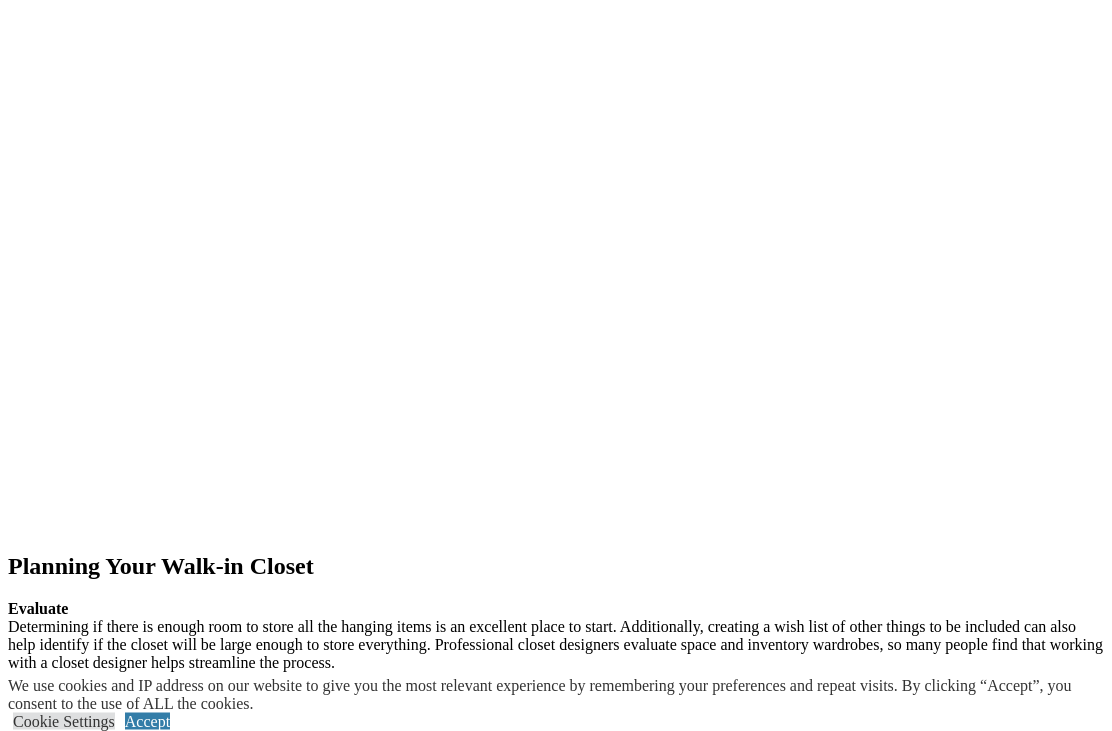 scroll, scrollTop: 2683, scrollLeft: 0, axis: vertical 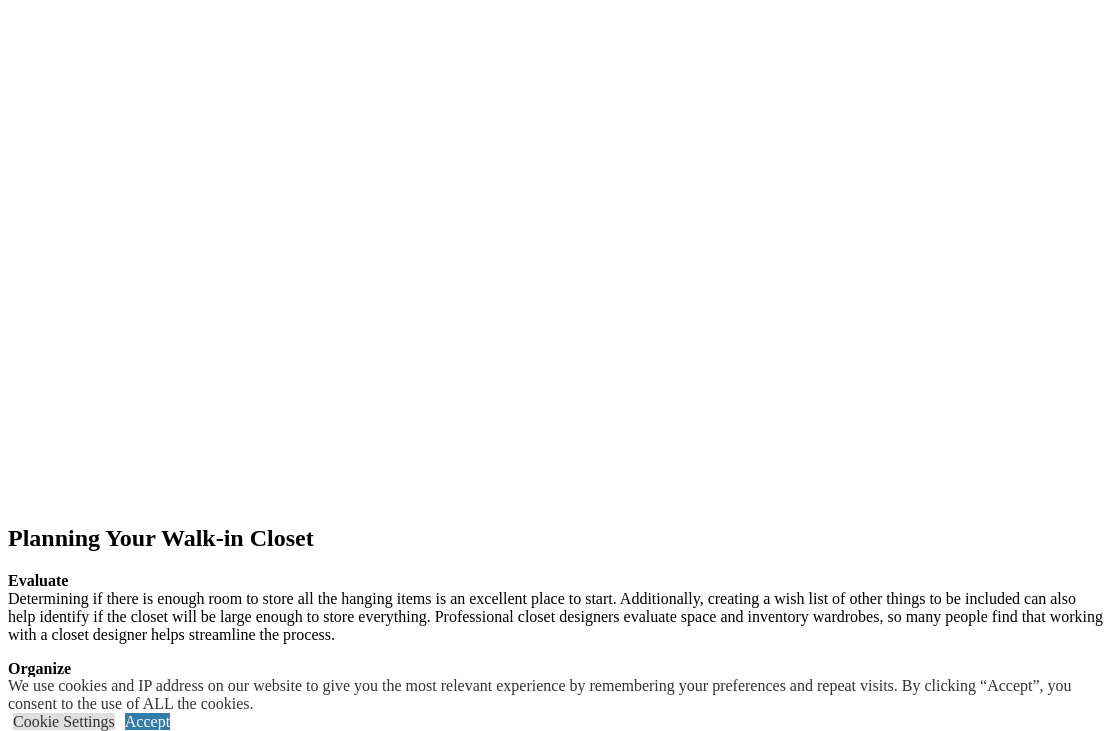 click at bounding box center (-828, 1828) 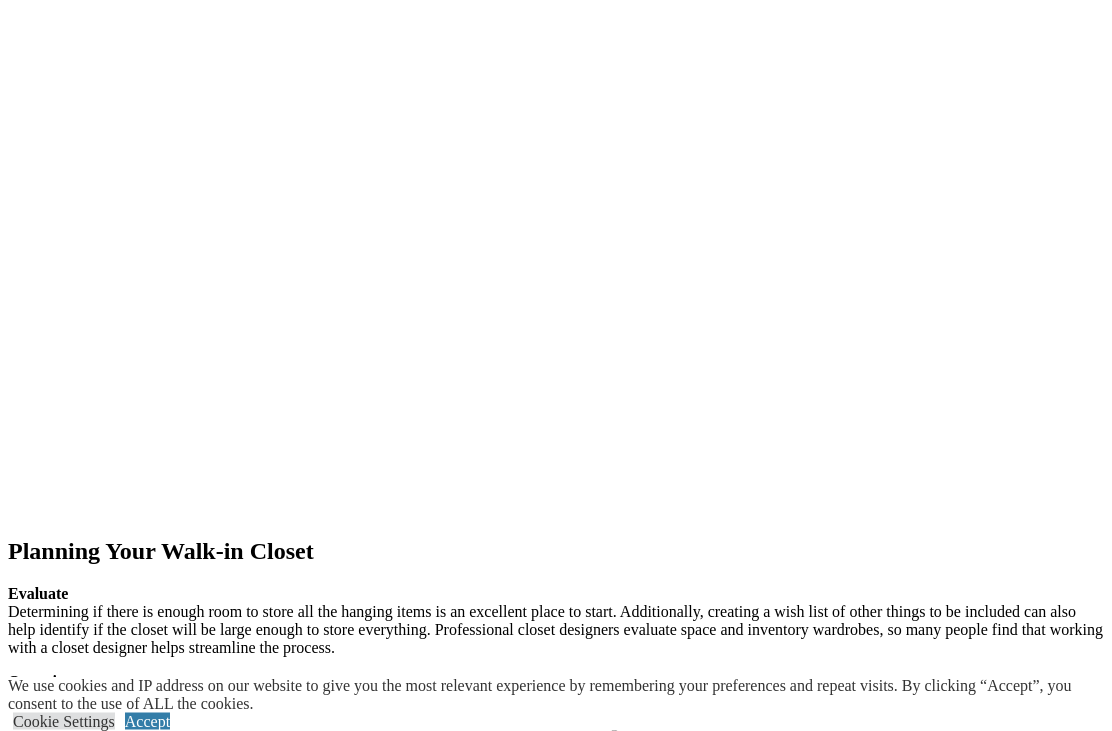 scroll, scrollTop: 2659, scrollLeft: 0, axis: vertical 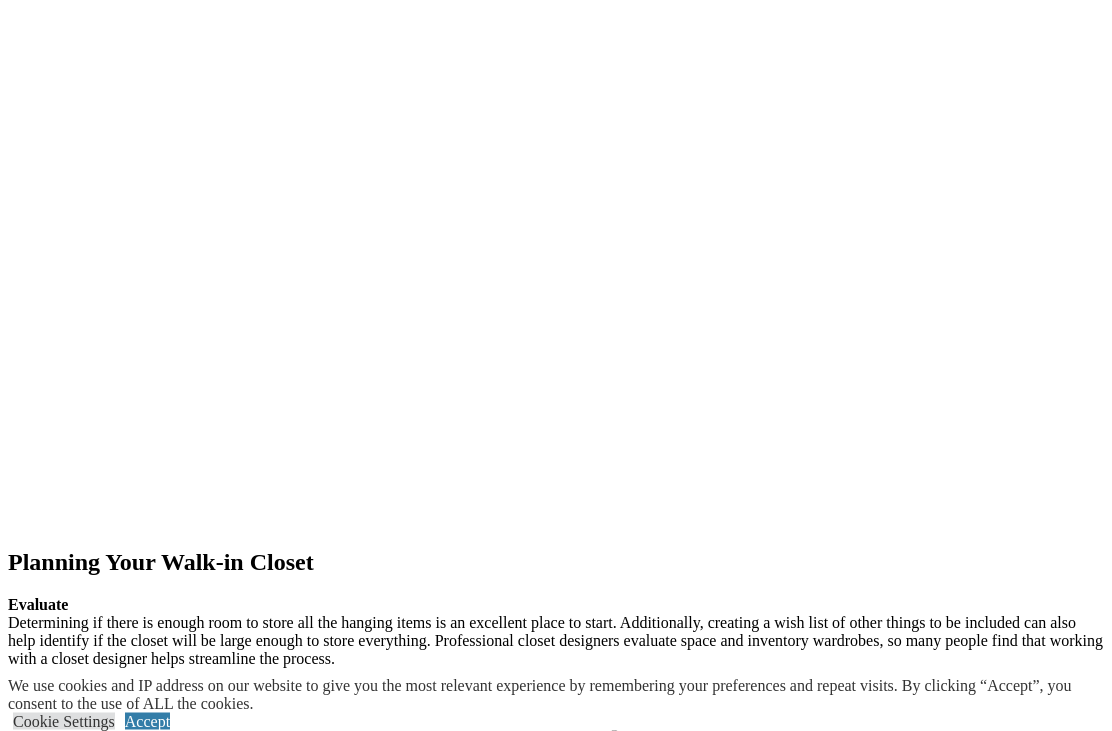 click at bounding box center [-828, 1852] 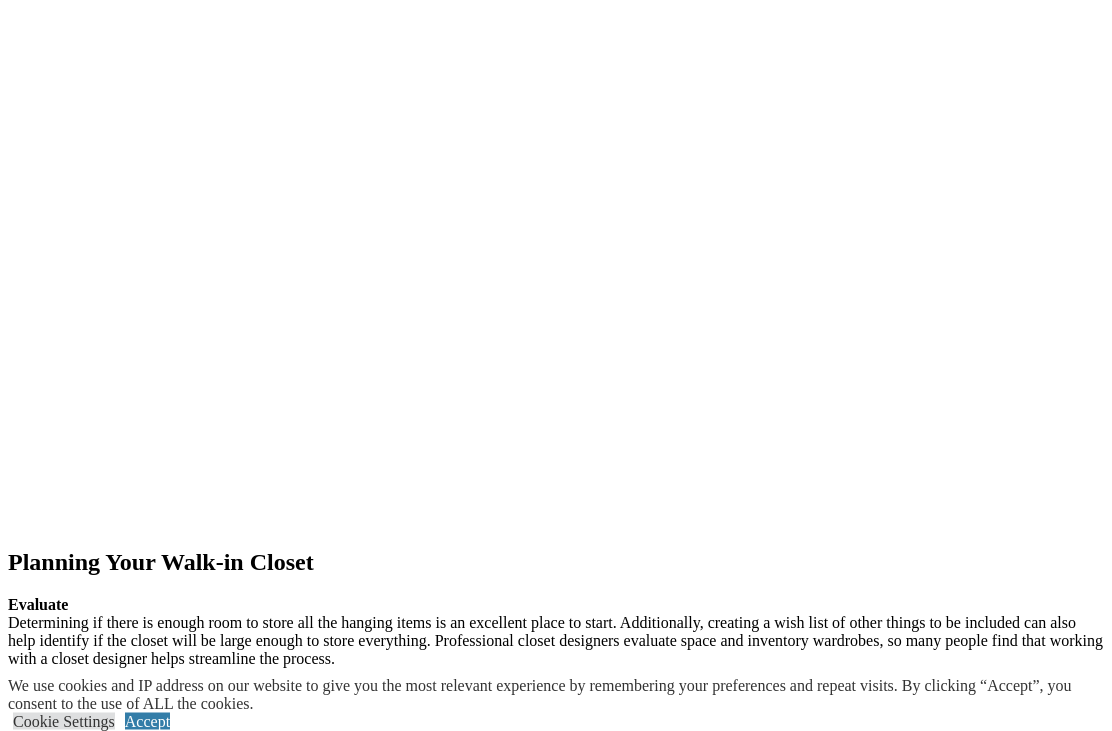 click at bounding box center [-828, 1852] 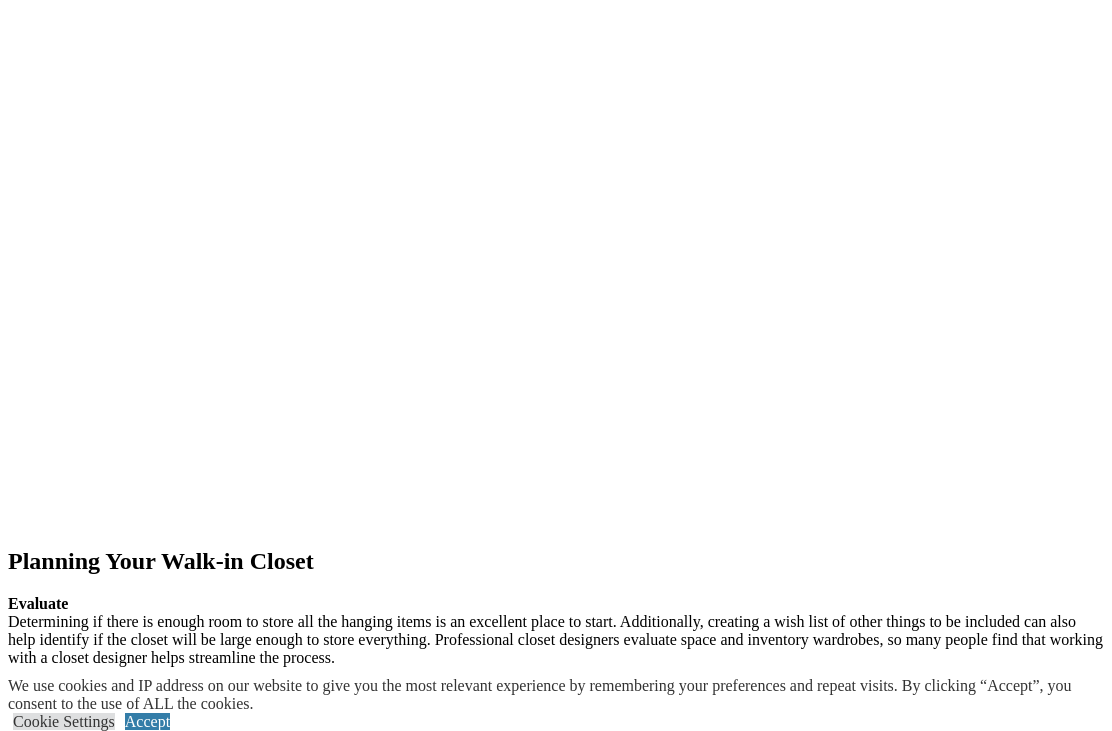 click at bounding box center (8, 10318) 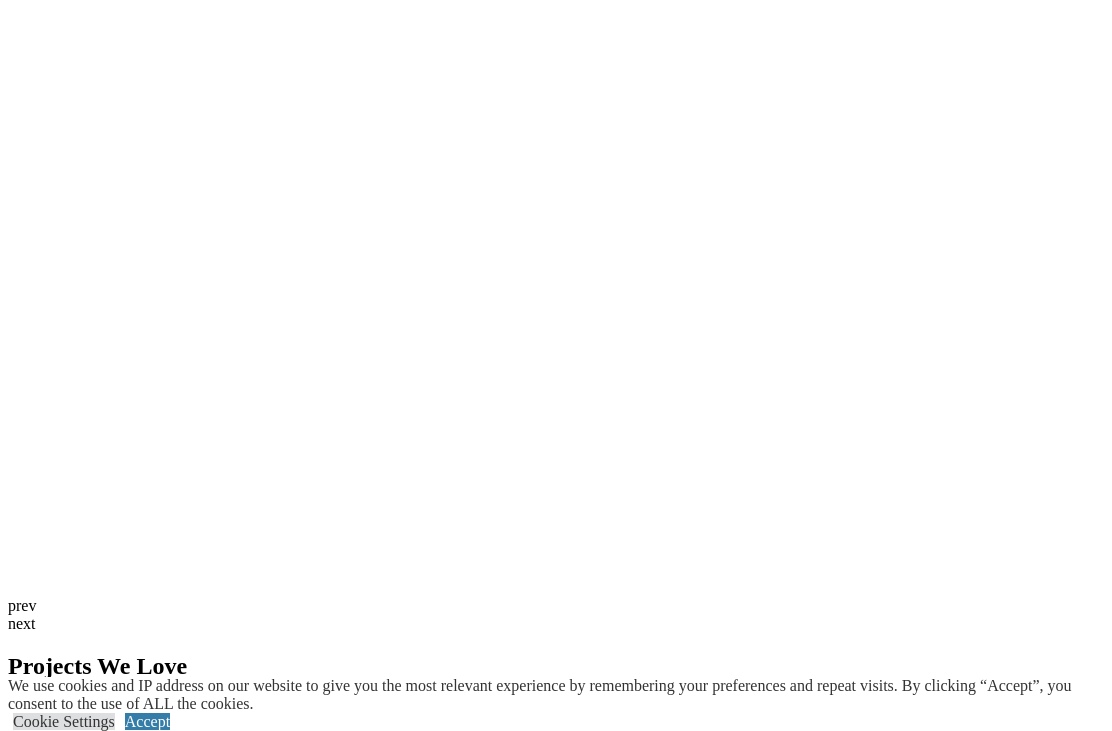 scroll, scrollTop: 3938, scrollLeft: 0, axis: vertical 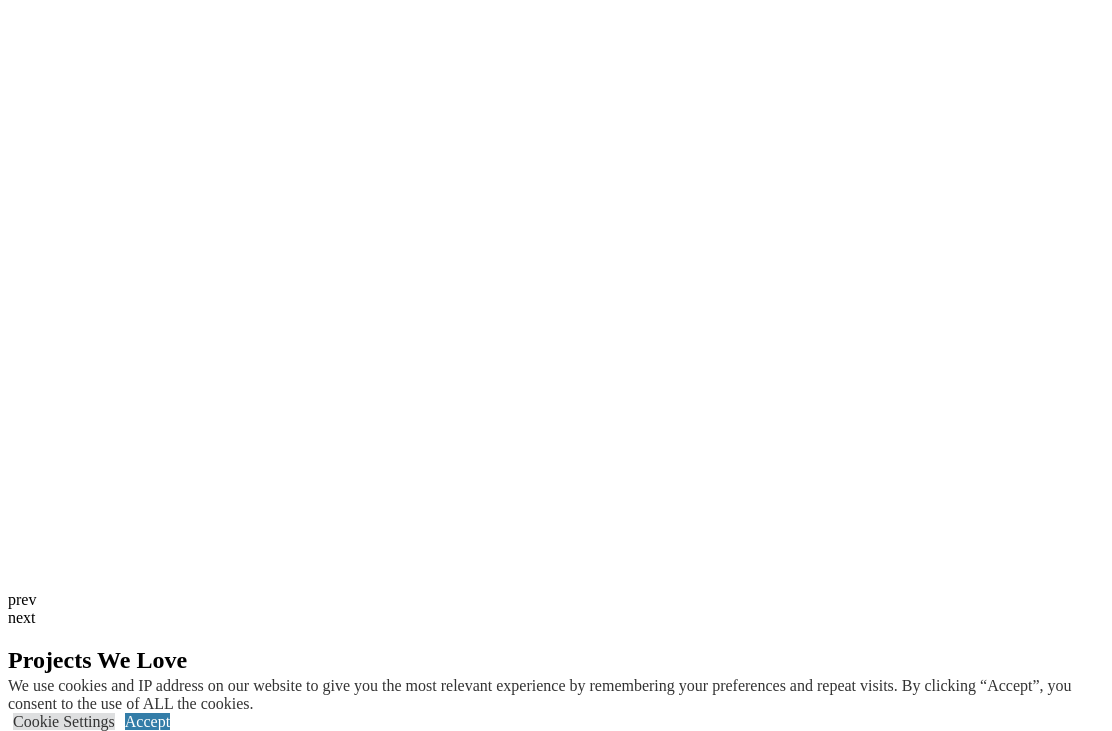 click on "How To Organize Your Wardrobe" at bounding box center [556, 3252] 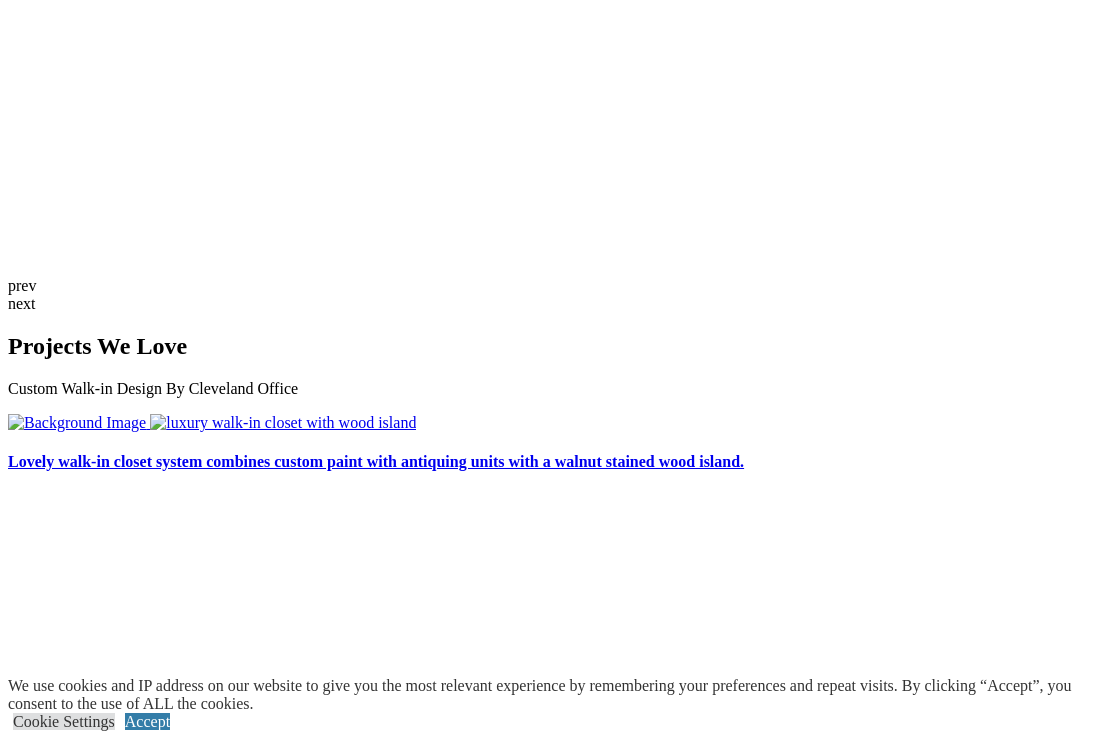 scroll, scrollTop: 4250, scrollLeft: 0, axis: vertical 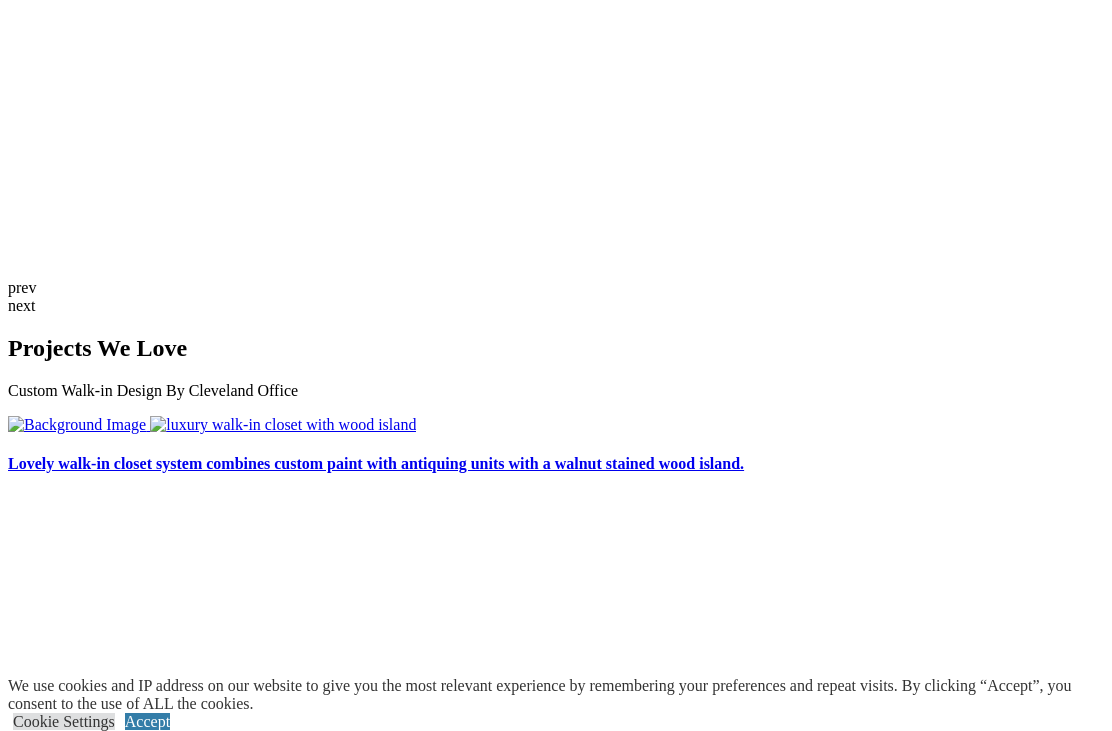 click at bounding box center (126, 3262) 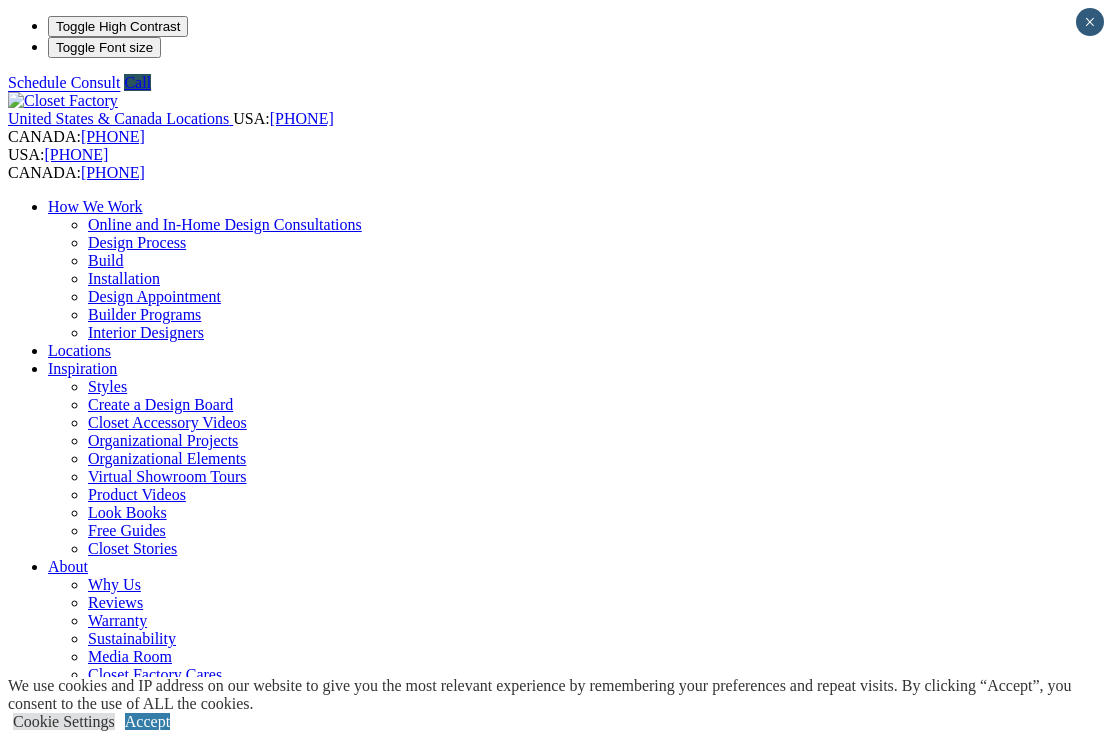 scroll, scrollTop: 0, scrollLeft: 0, axis: both 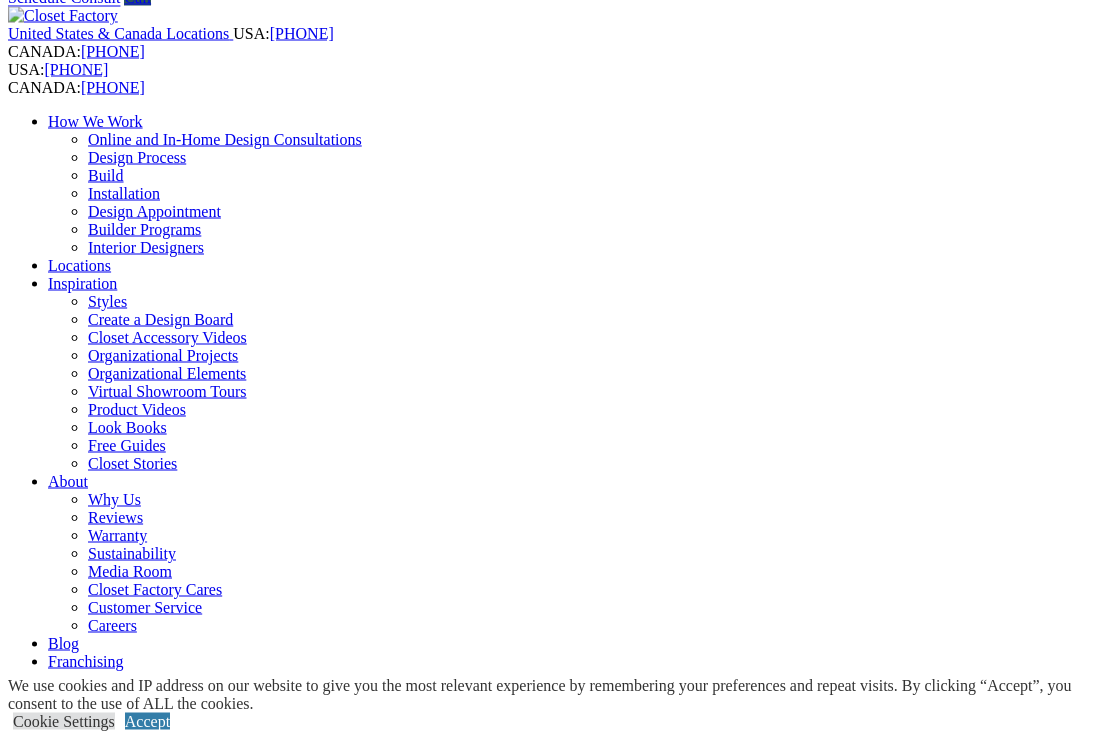 click on "Next Slide" at bounding box center [556, 1834] 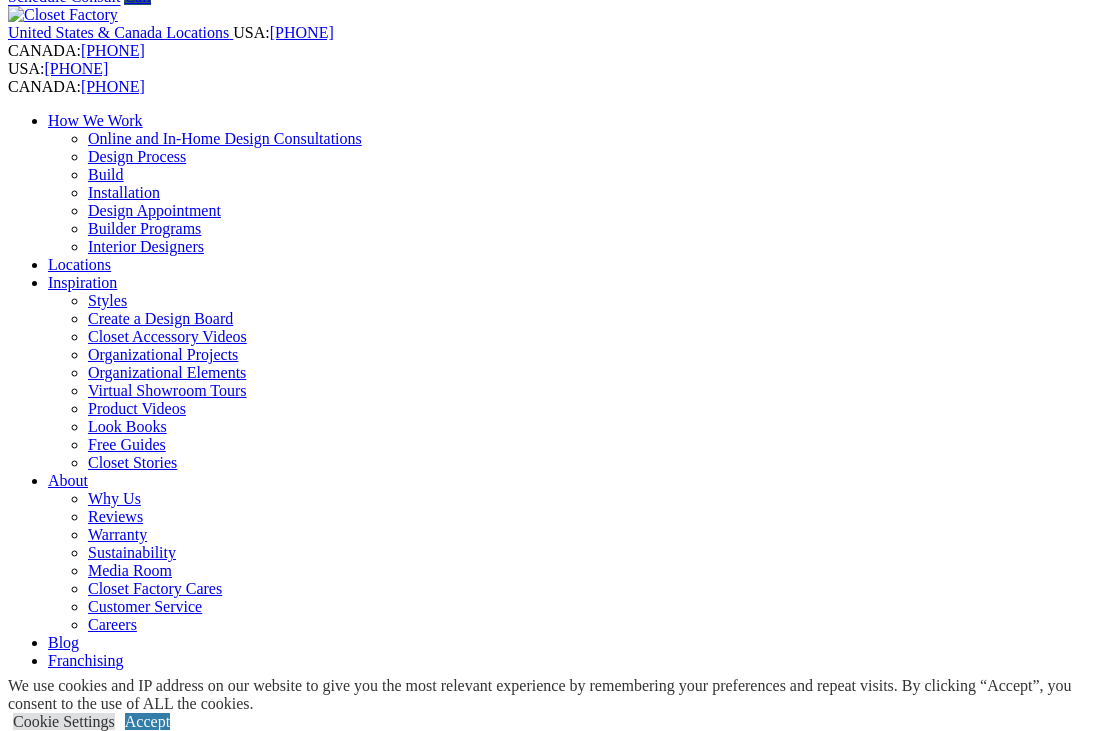 click on "Next Slide" at bounding box center [556, 1833] 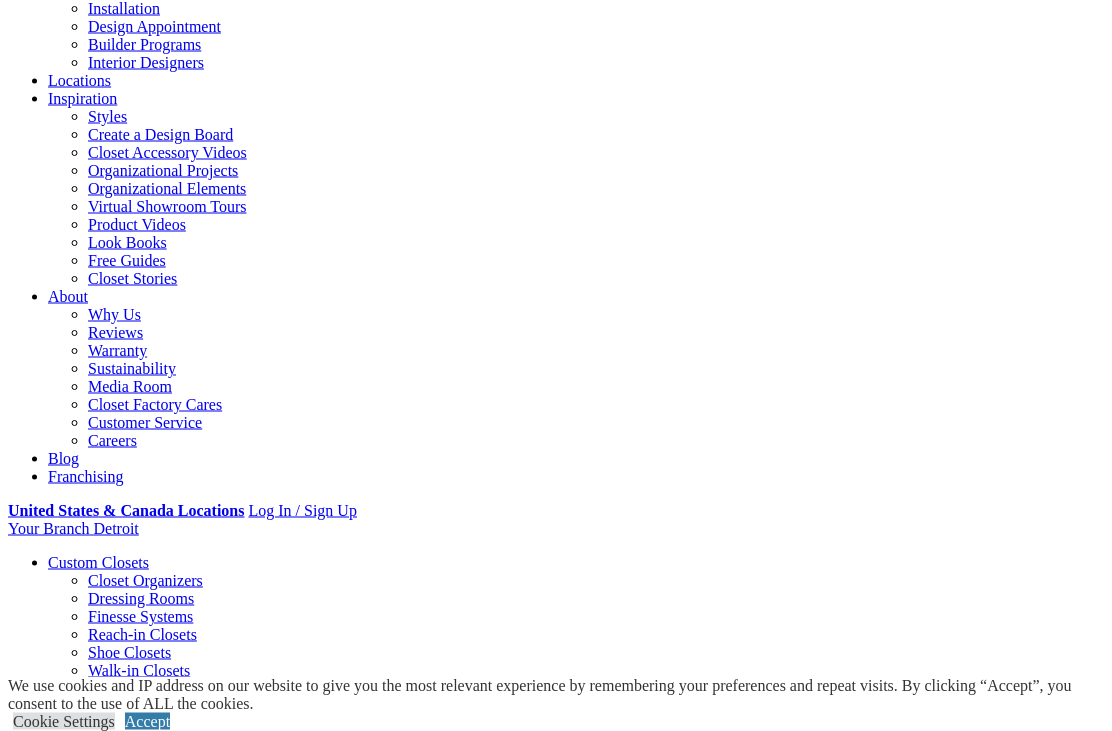 scroll, scrollTop: 272, scrollLeft: 0, axis: vertical 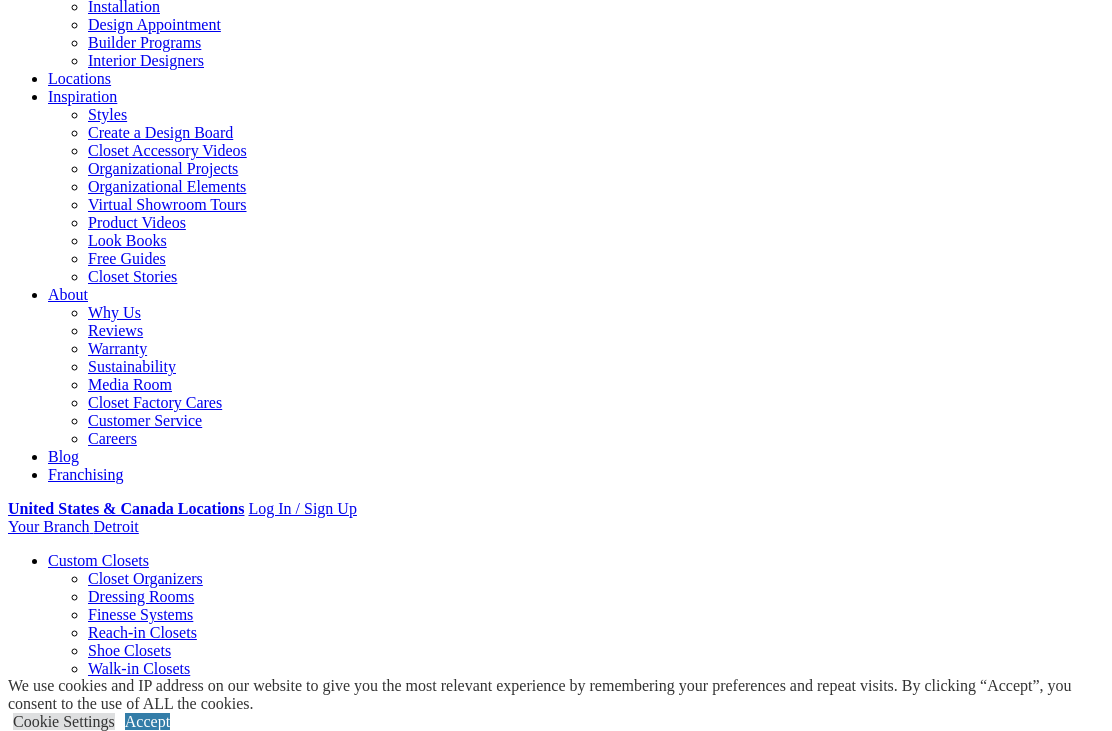 click on "Gallery" at bounding box center (111, 1700) 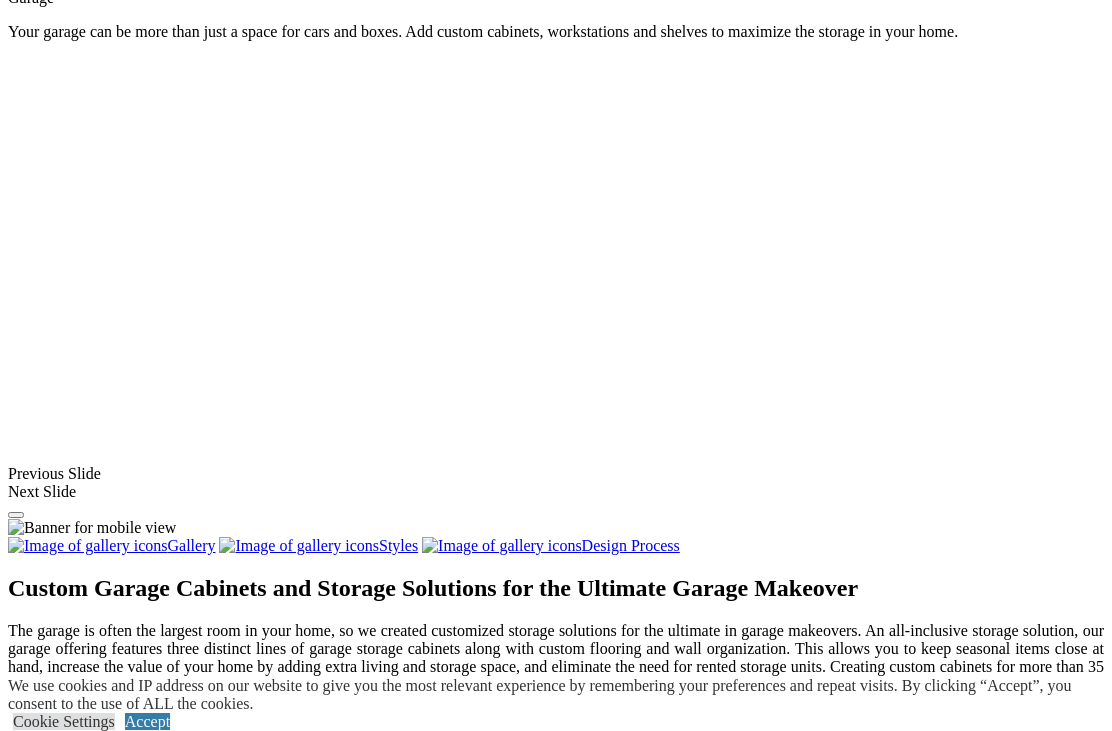 scroll, scrollTop: 1426, scrollLeft: 0, axis: vertical 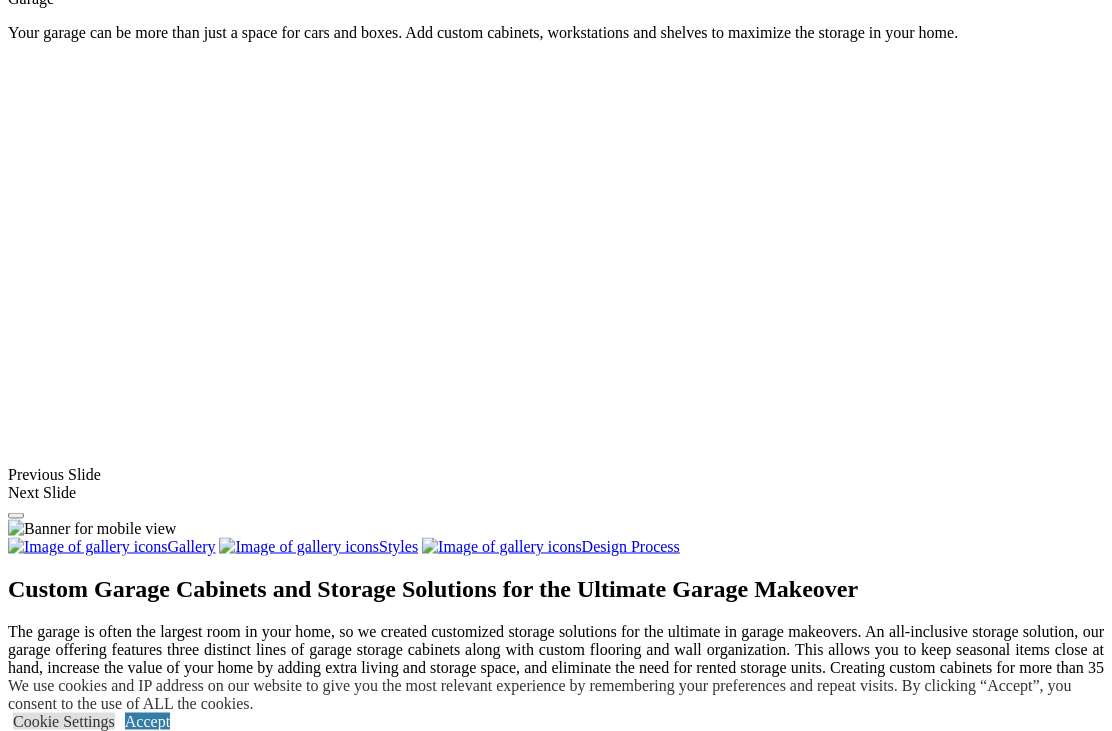 click at bounding box center (595, 1477) 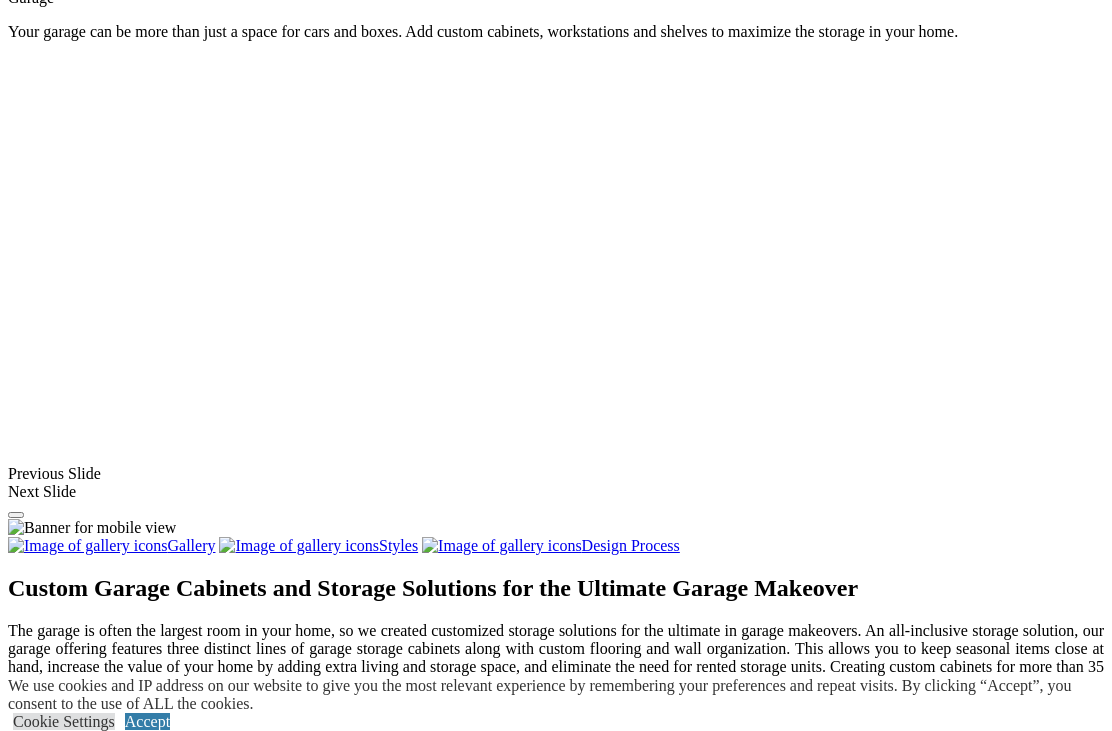 click at bounding box center (8, 33801) 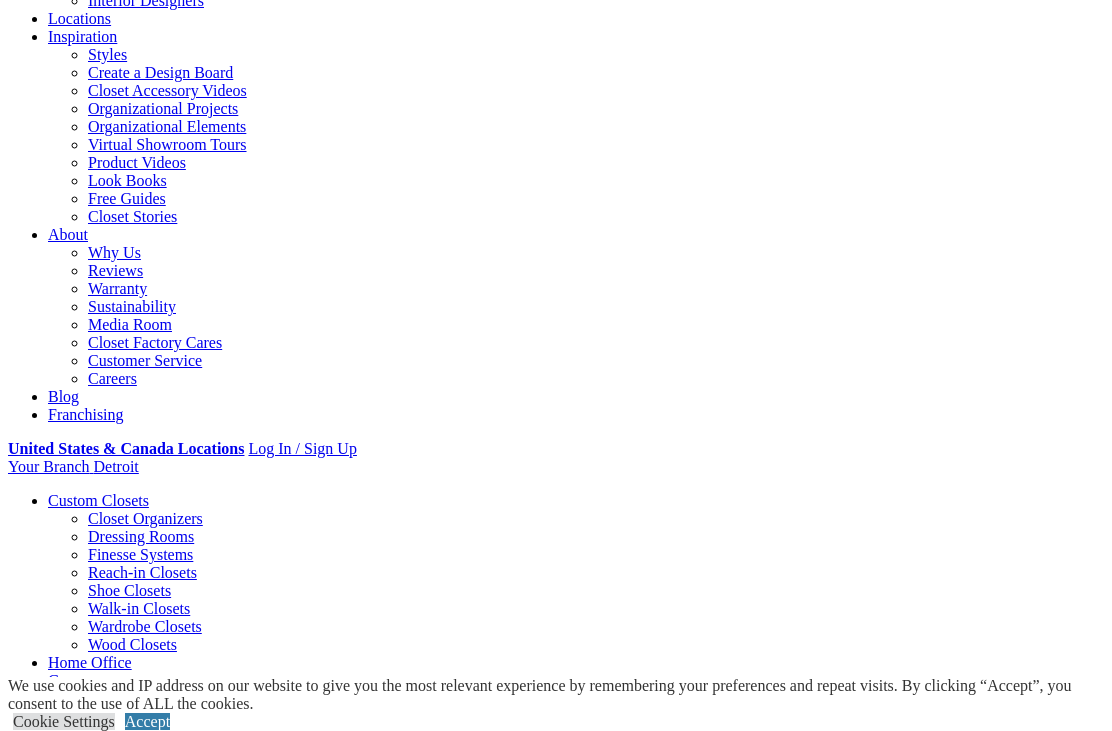 scroll, scrollTop: 0, scrollLeft: 0, axis: both 